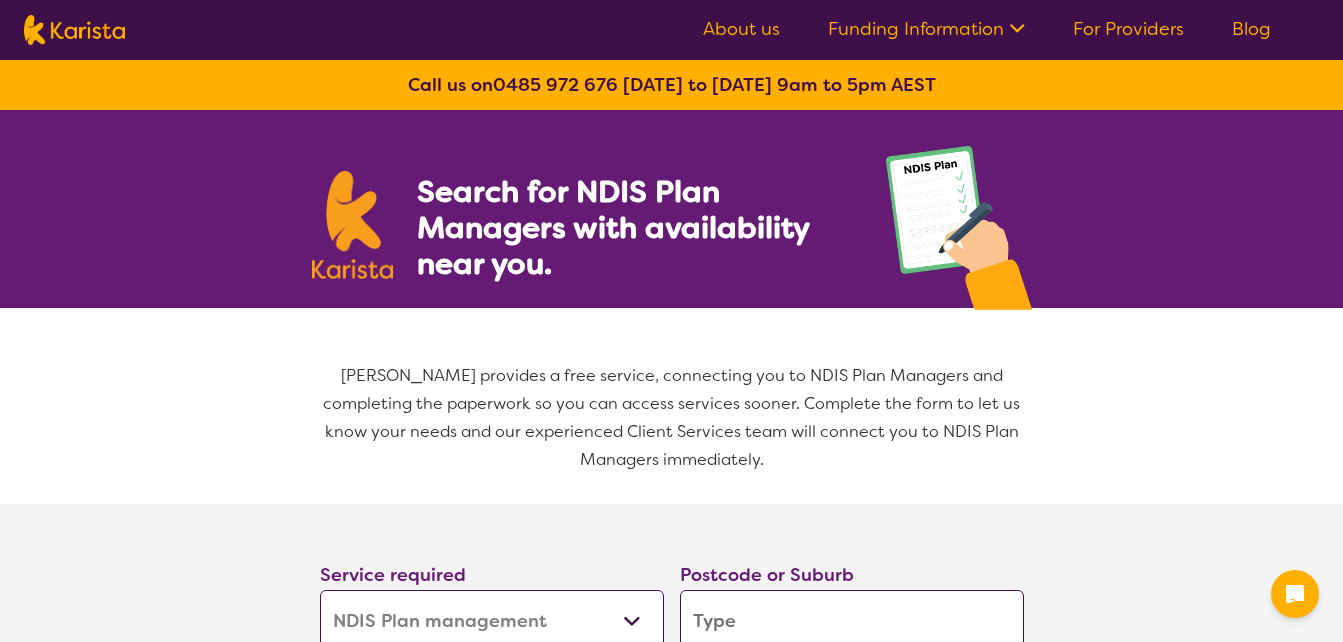 select on "NDIS Plan management" 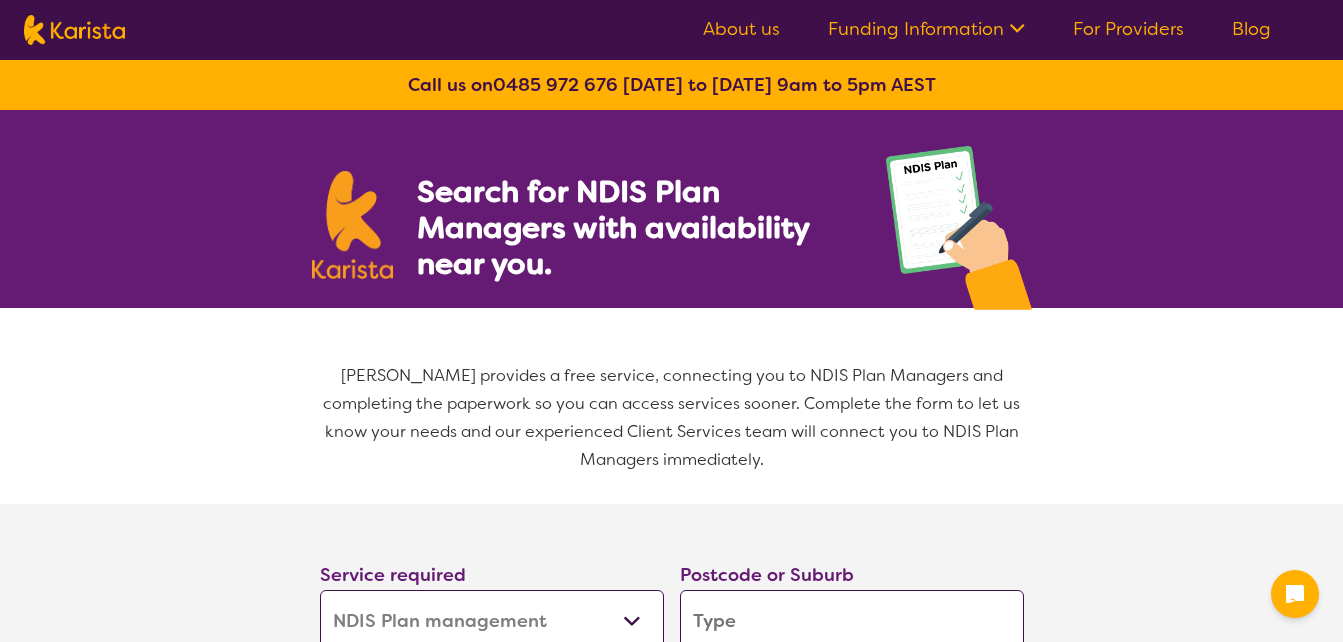 scroll, scrollTop: 0, scrollLeft: 0, axis: both 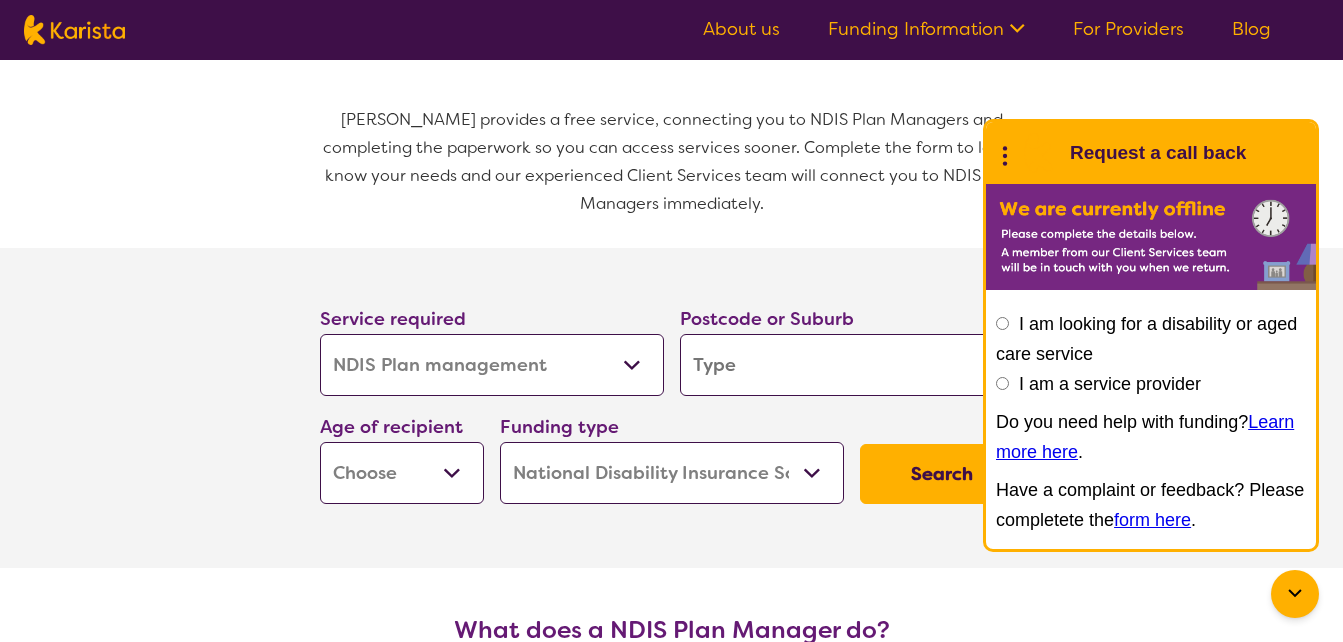 click 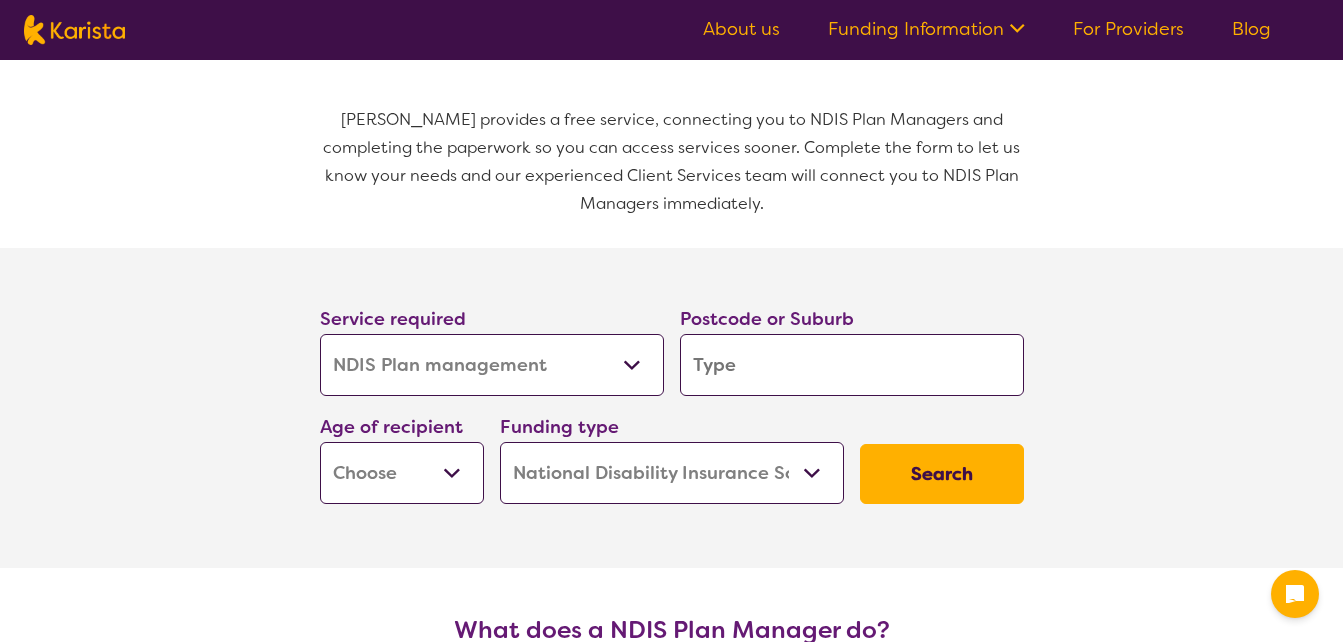 click at bounding box center (852, 365) 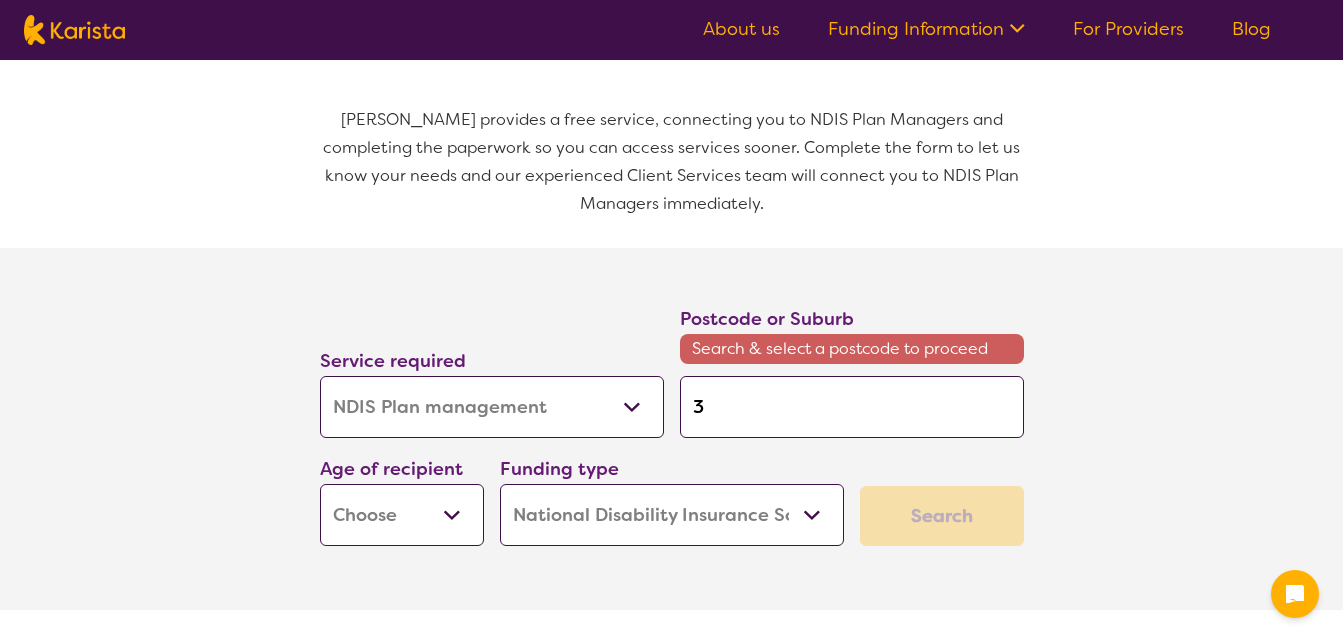 type on "31" 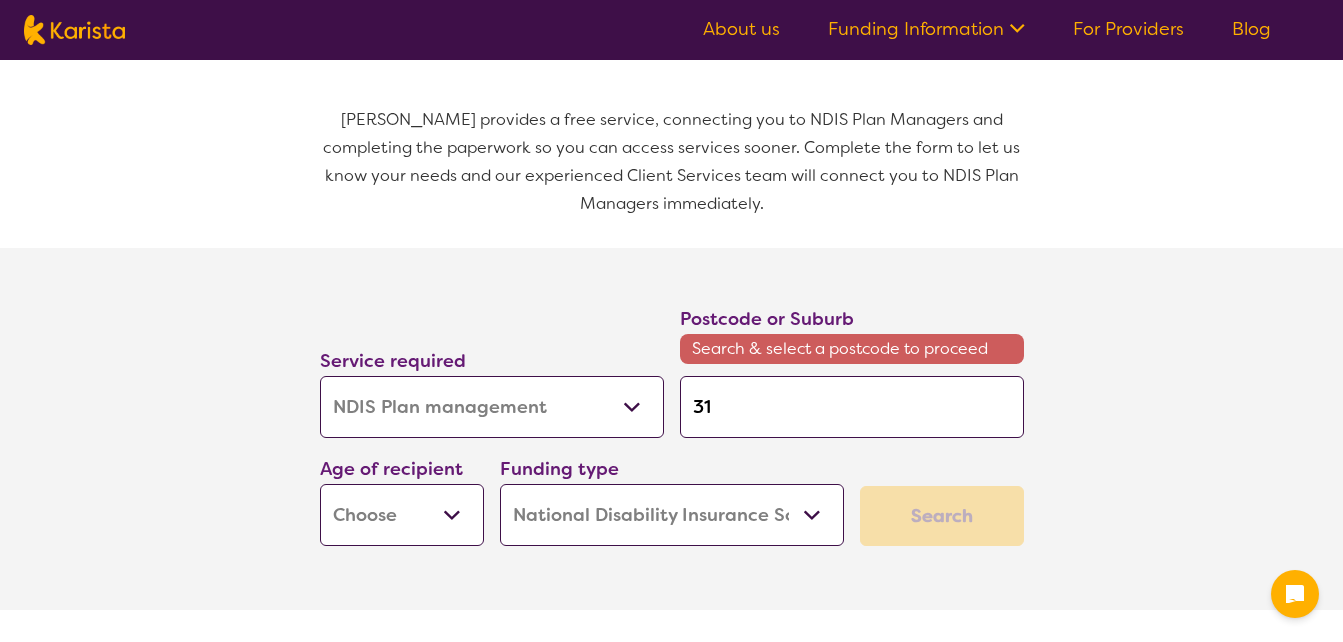 type on "31" 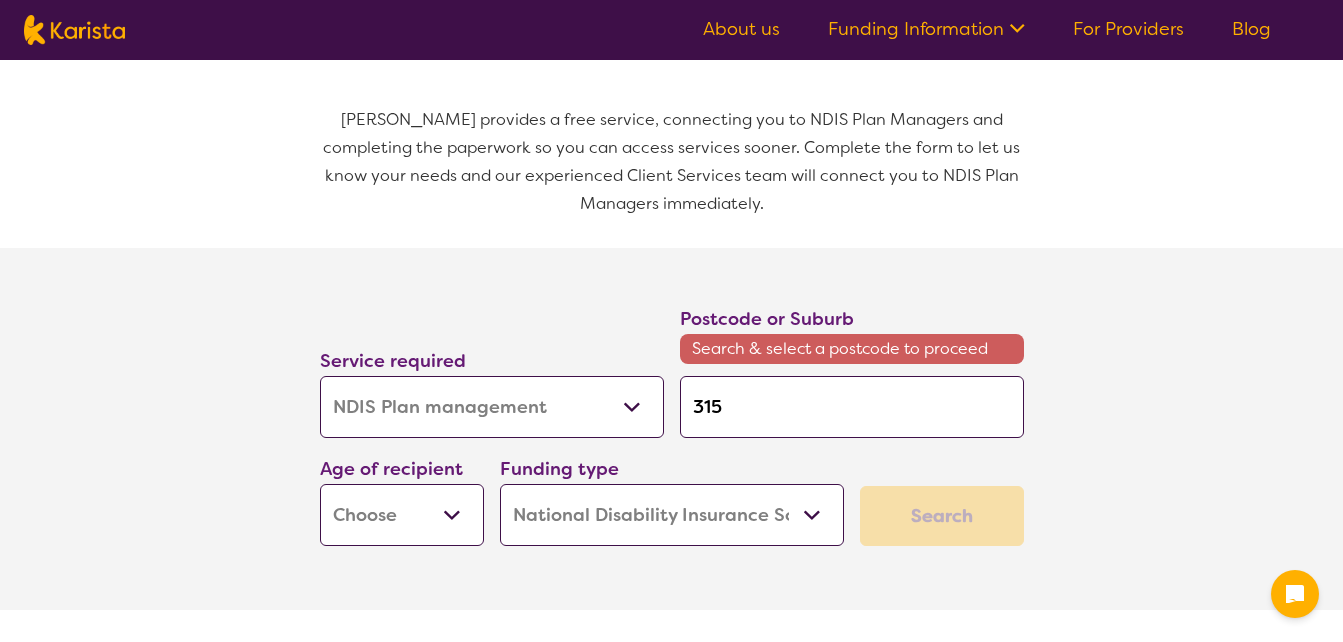 type on "3155" 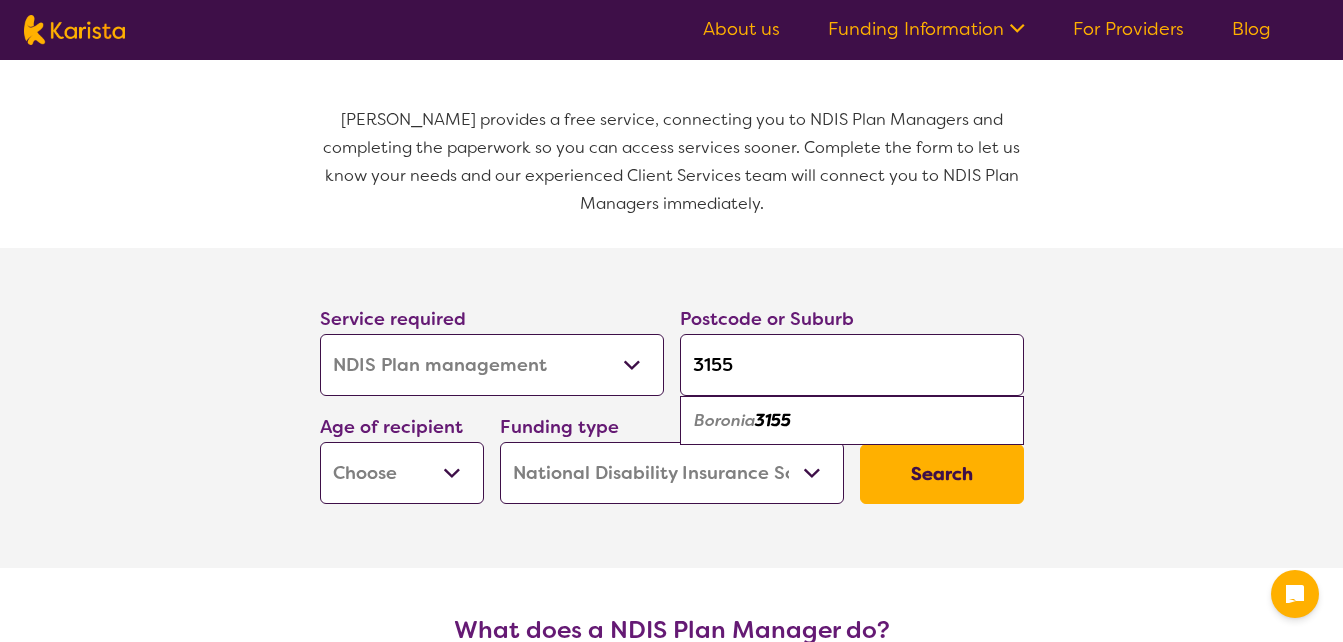 type on "3155" 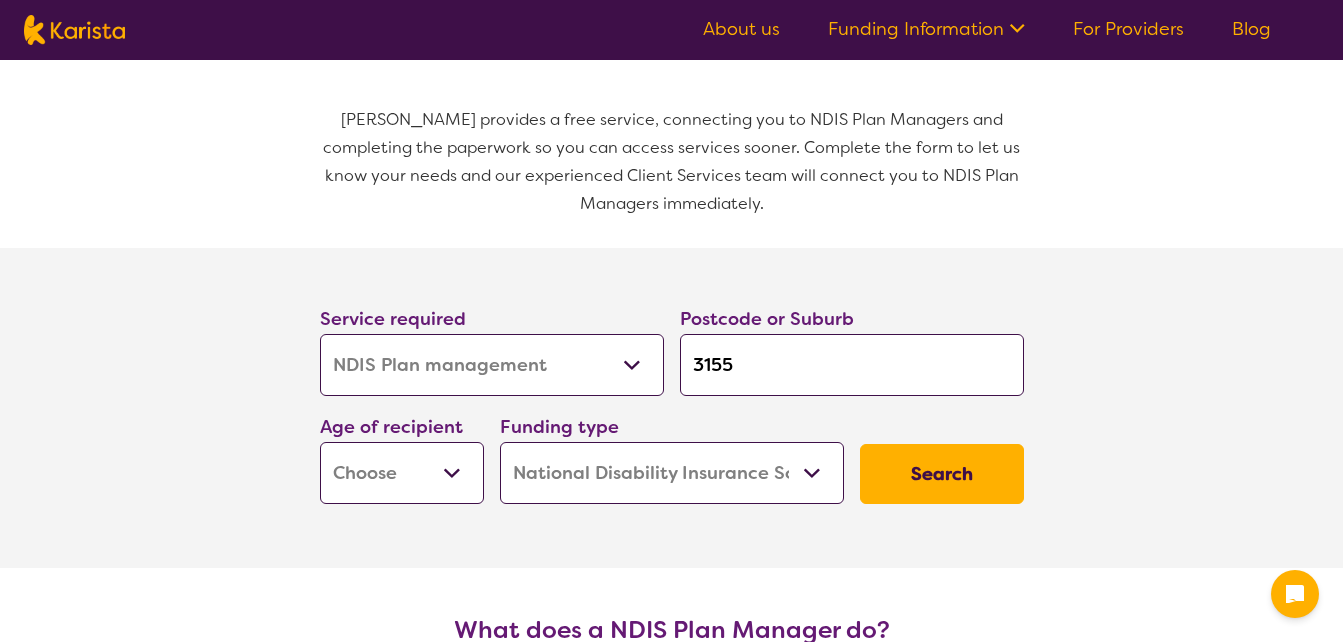 click on "Early Childhood - 0 to 9 Child - 10 to 11 Adolescent - 12 to 17 Adult - 18 to 64 Aged - [DEMOGRAPHIC_DATA]+" at bounding box center (402, 473) 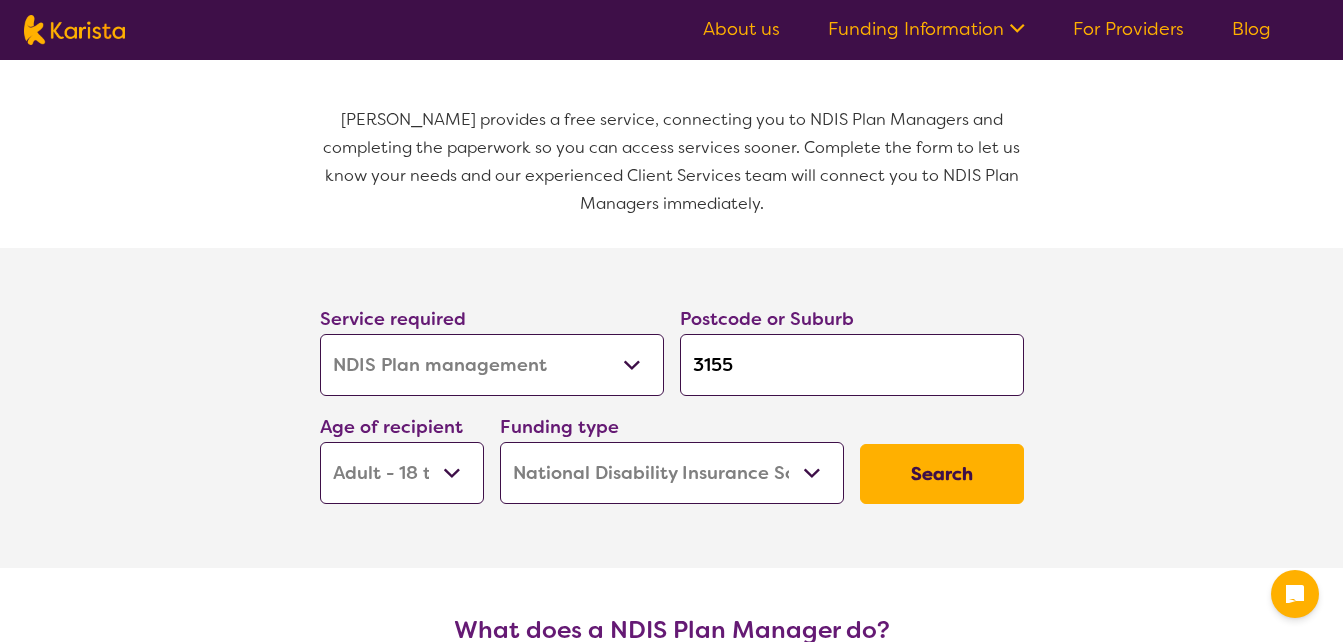 click on "Early Childhood - 0 to 9 Child - 10 to 11 Adolescent - 12 to 17 Adult - 18 to 64 Aged - [DEMOGRAPHIC_DATA]+" at bounding box center [402, 473] 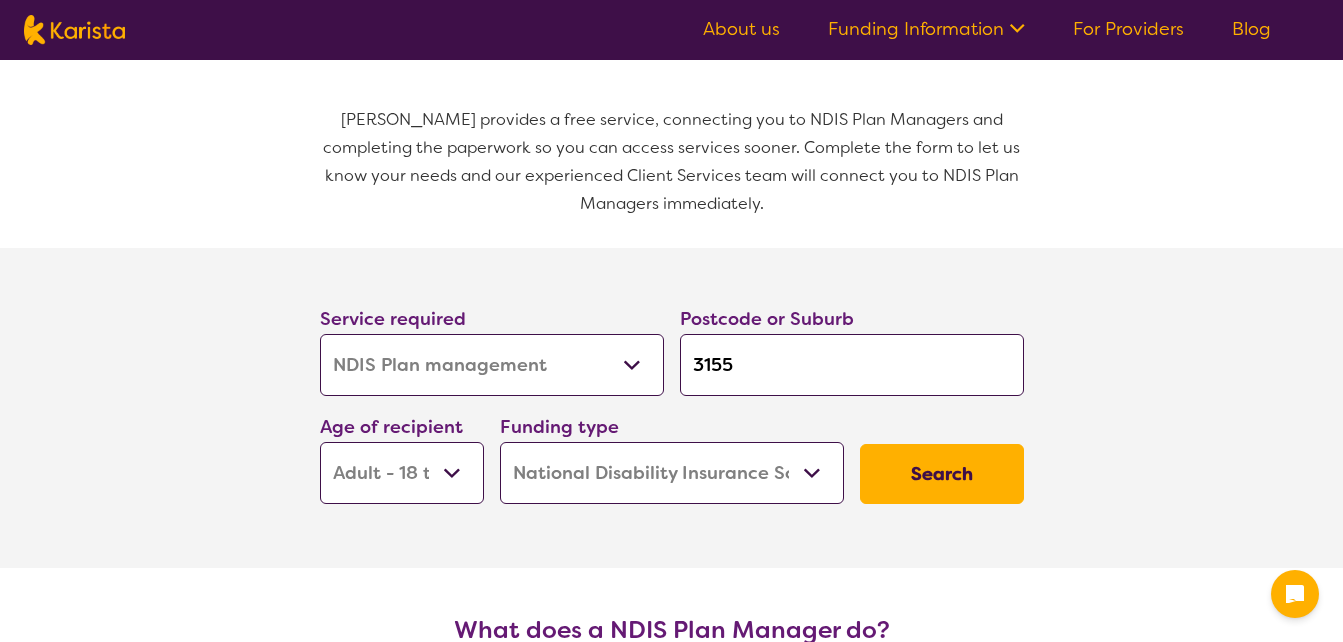 select on "AD" 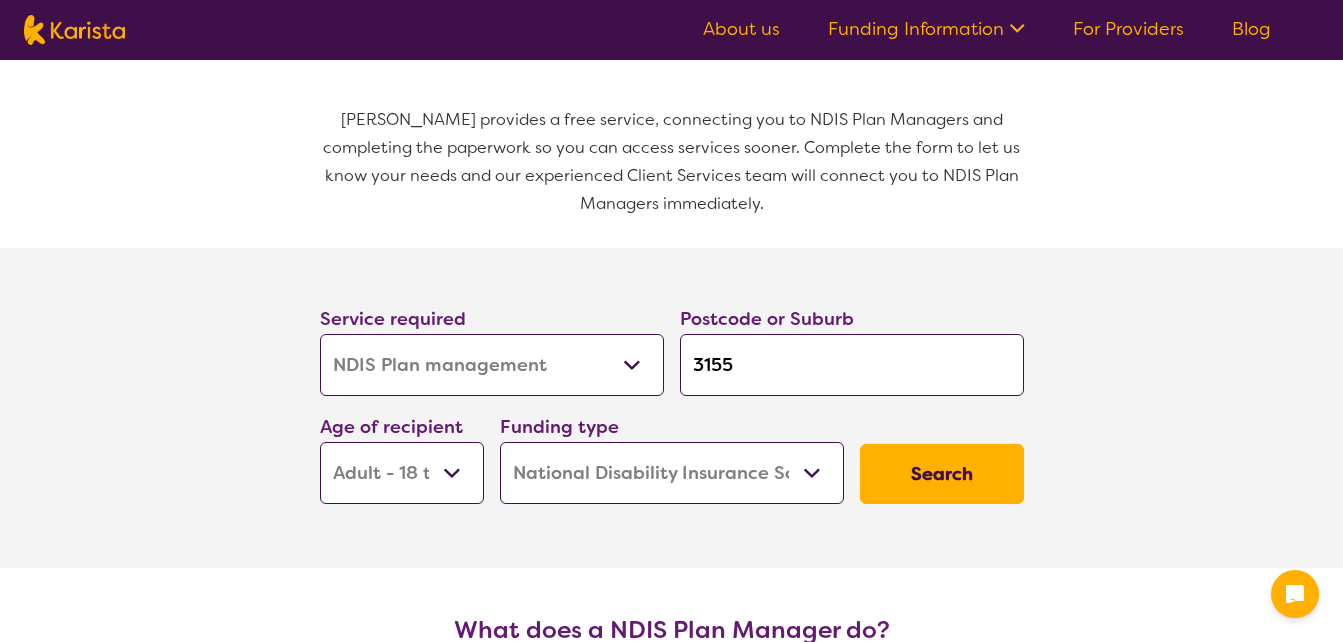 click on "Search" at bounding box center (942, 474) 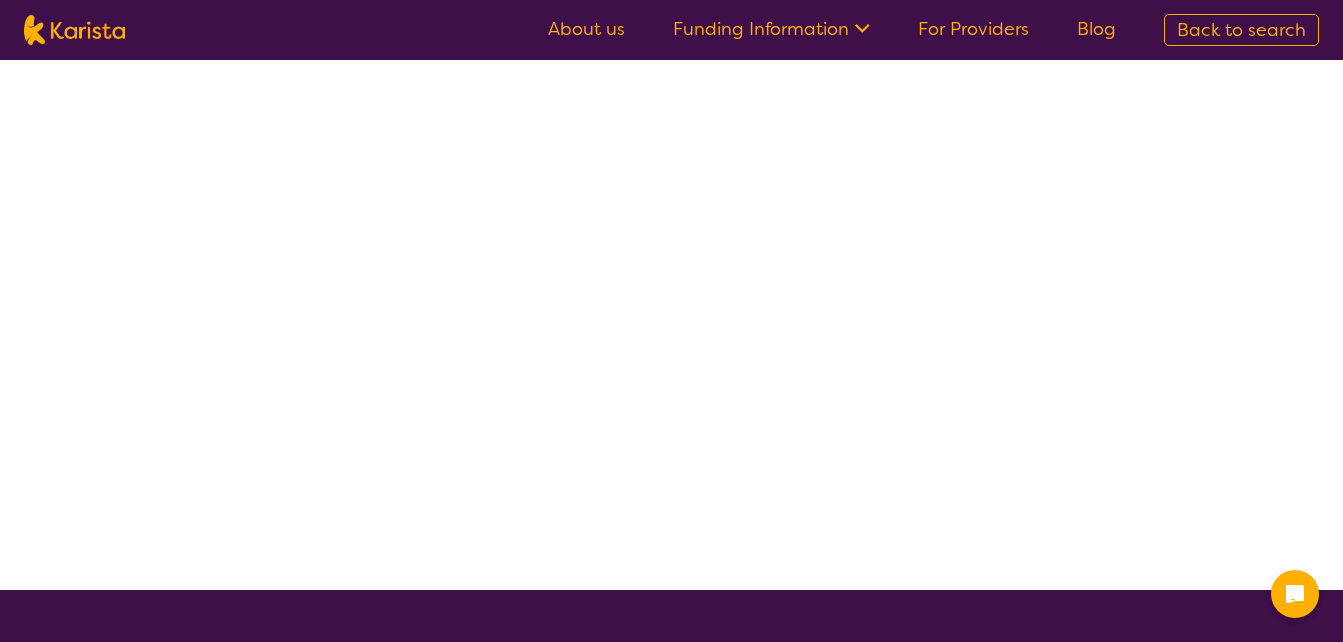 scroll, scrollTop: 0, scrollLeft: 0, axis: both 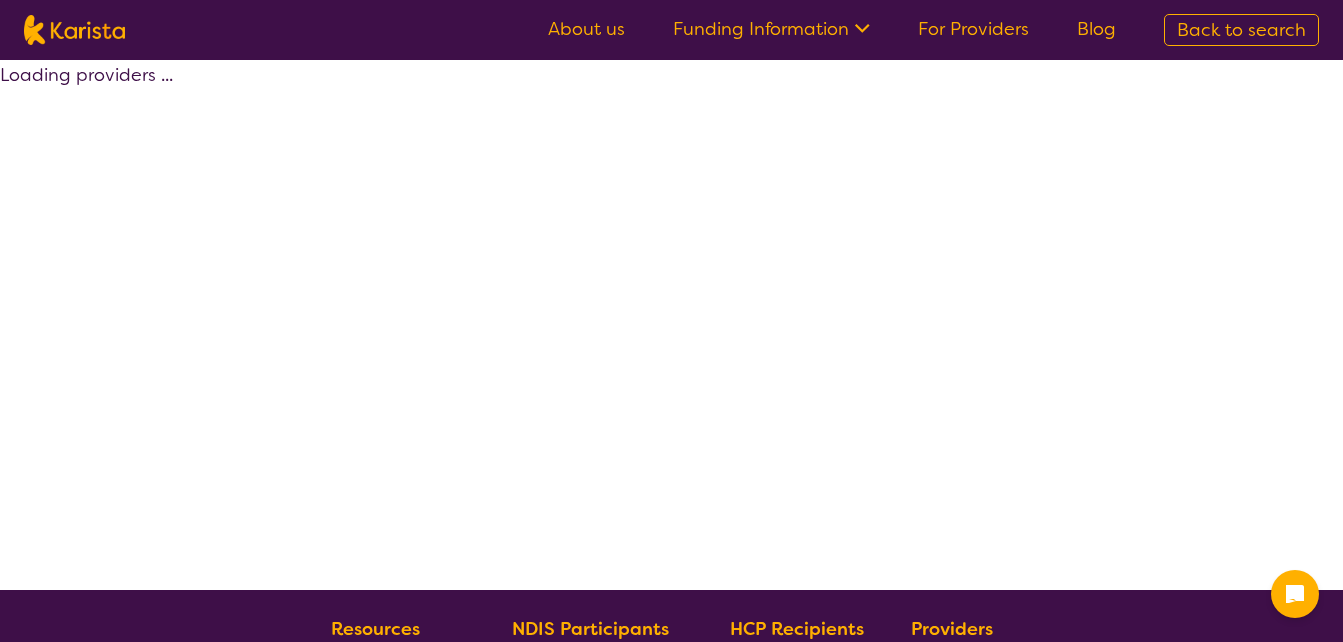 select on "by_score" 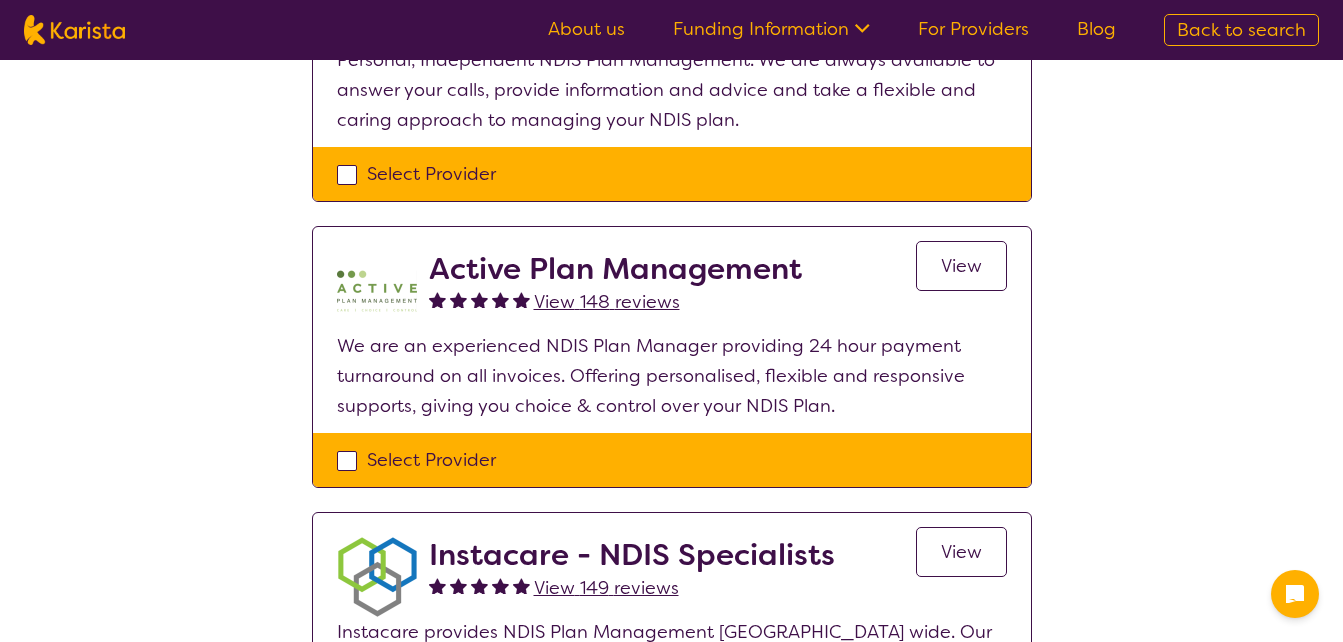 scroll, scrollTop: 1125, scrollLeft: 0, axis: vertical 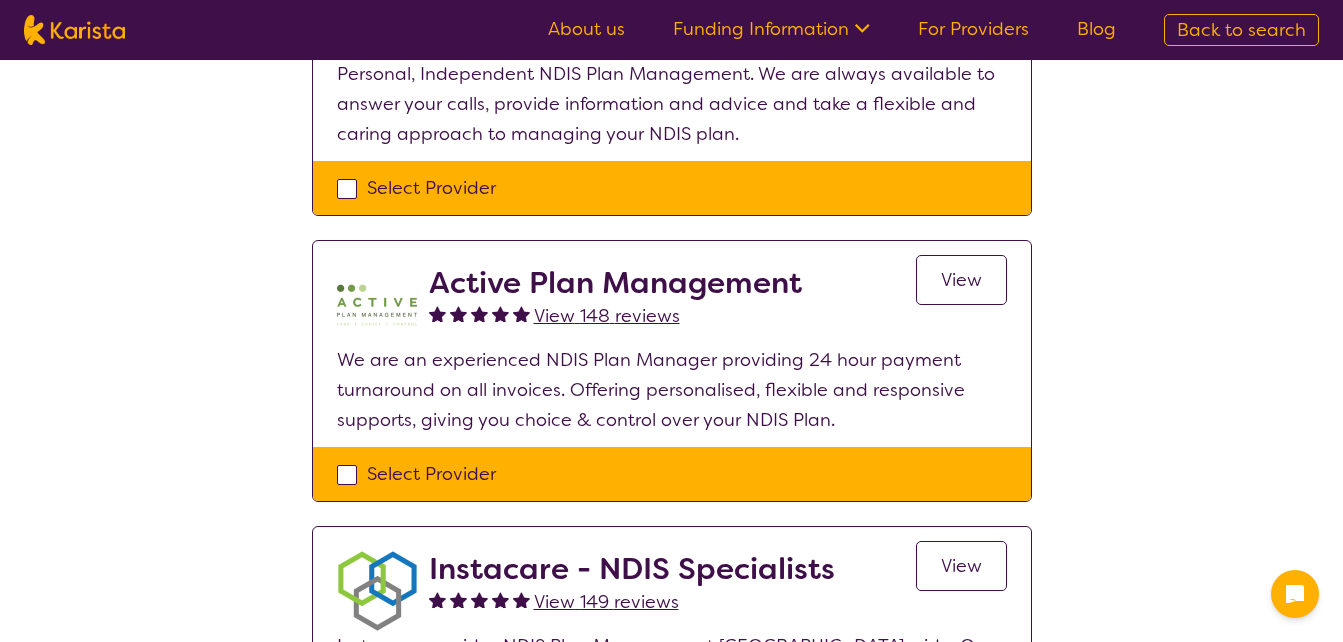 click on "View" at bounding box center (961, 280) 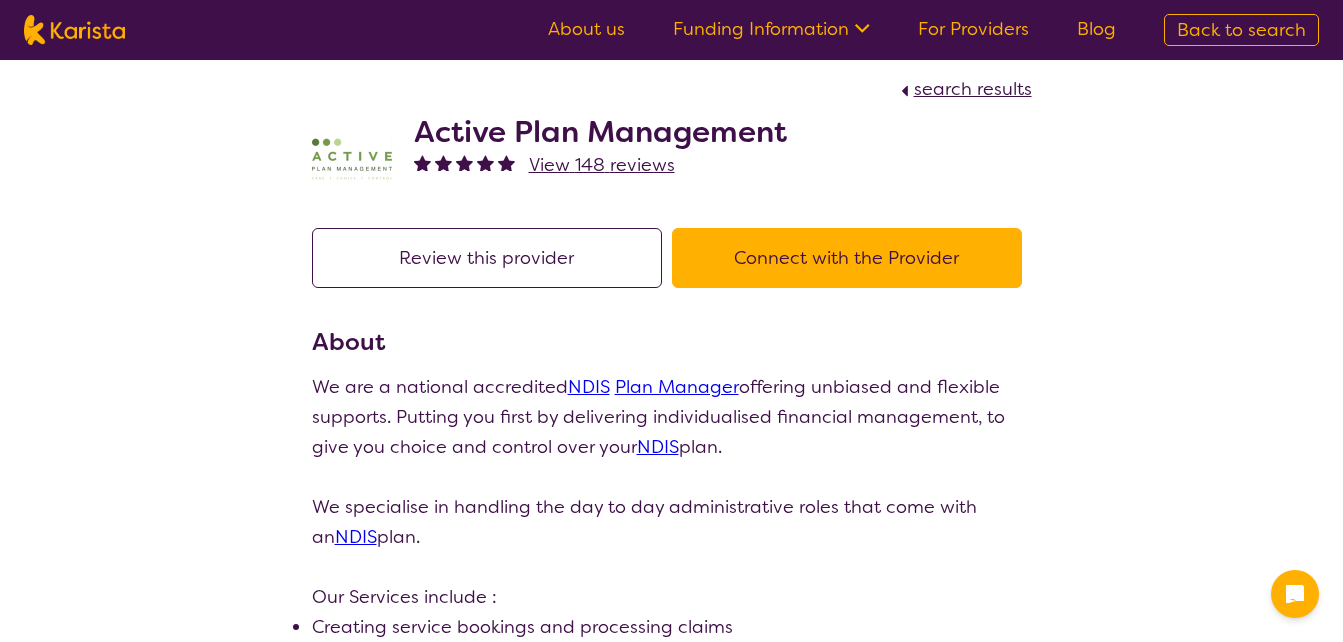 scroll, scrollTop: 0, scrollLeft: 0, axis: both 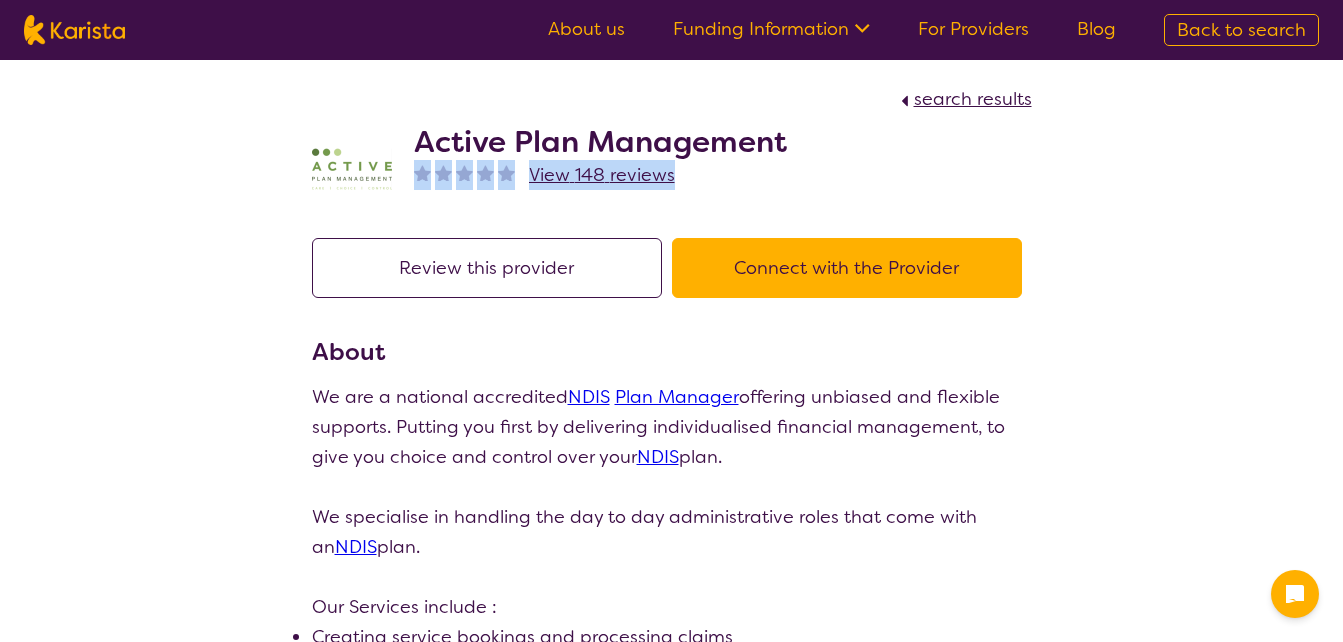 drag, startPoint x: 1123, startPoint y: 158, endPoint x: 1236, endPoint y: 207, distance: 123.16656 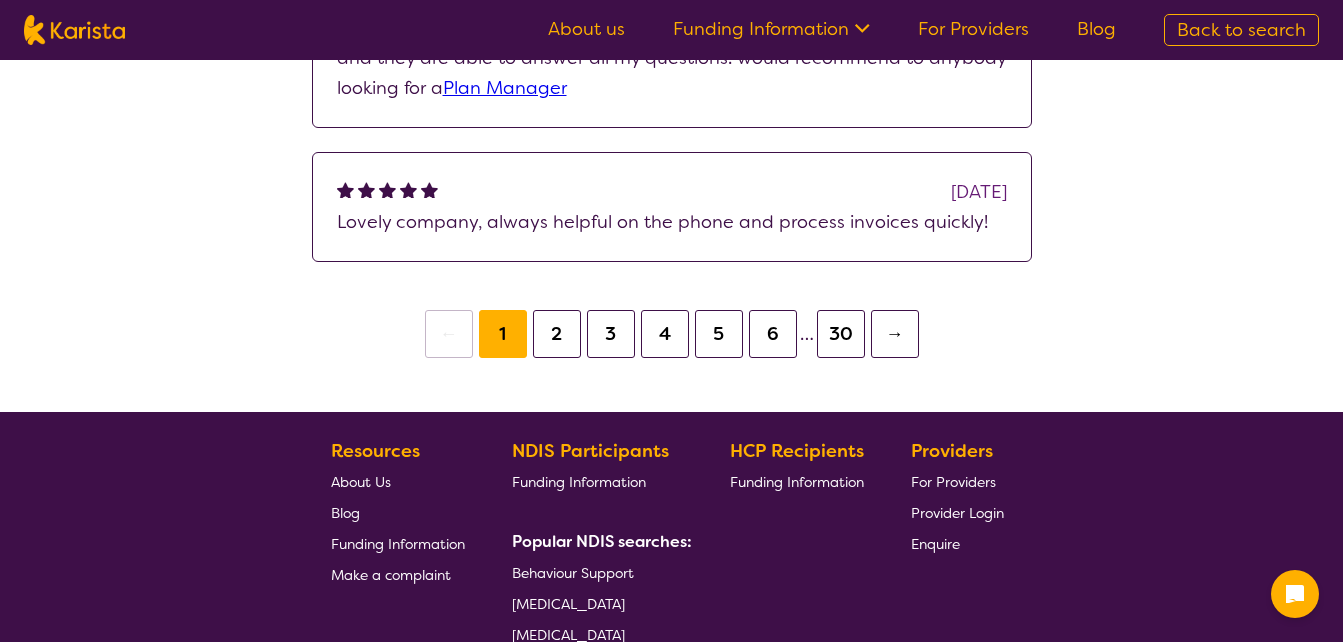 scroll, scrollTop: 2063, scrollLeft: 0, axis: vertical 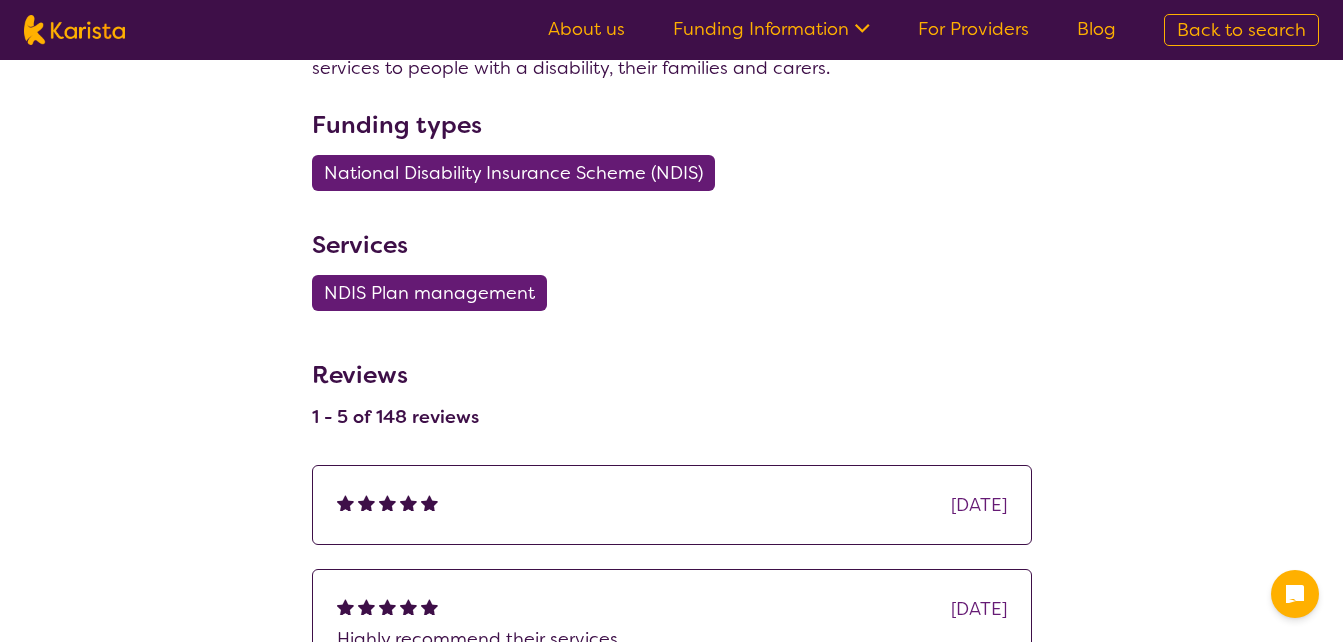 select on "by_score" 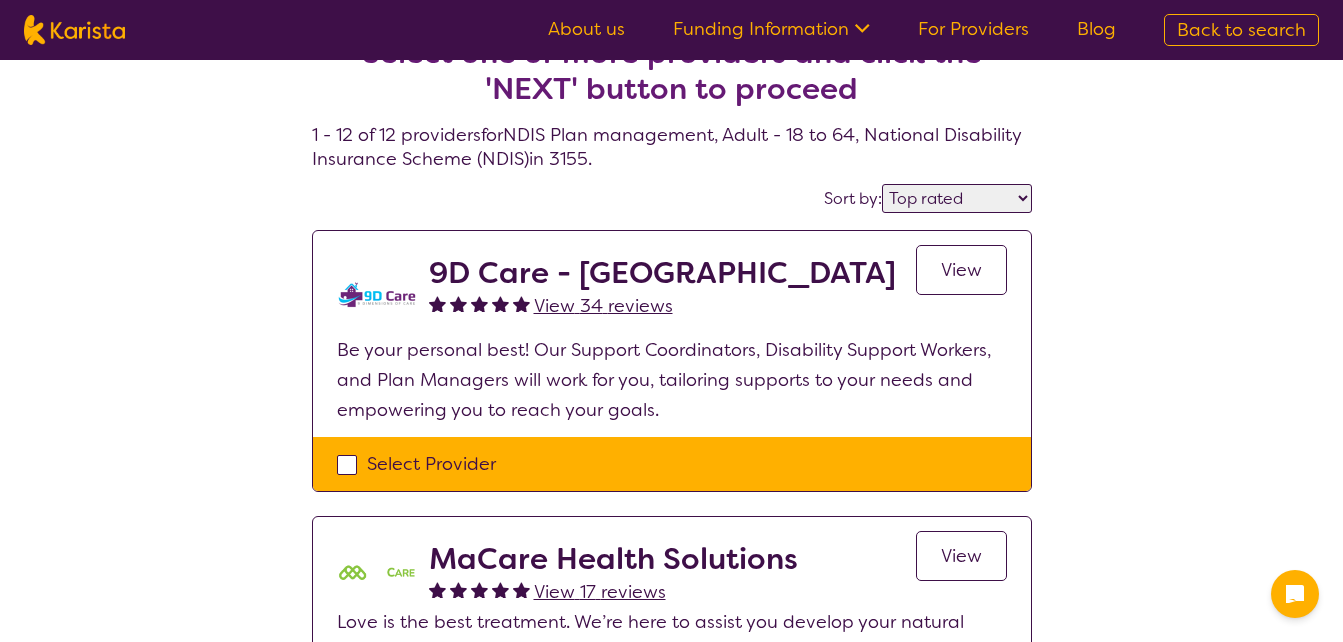 scroll, scrollTop: 0, scrollLeft: 0, axis: both 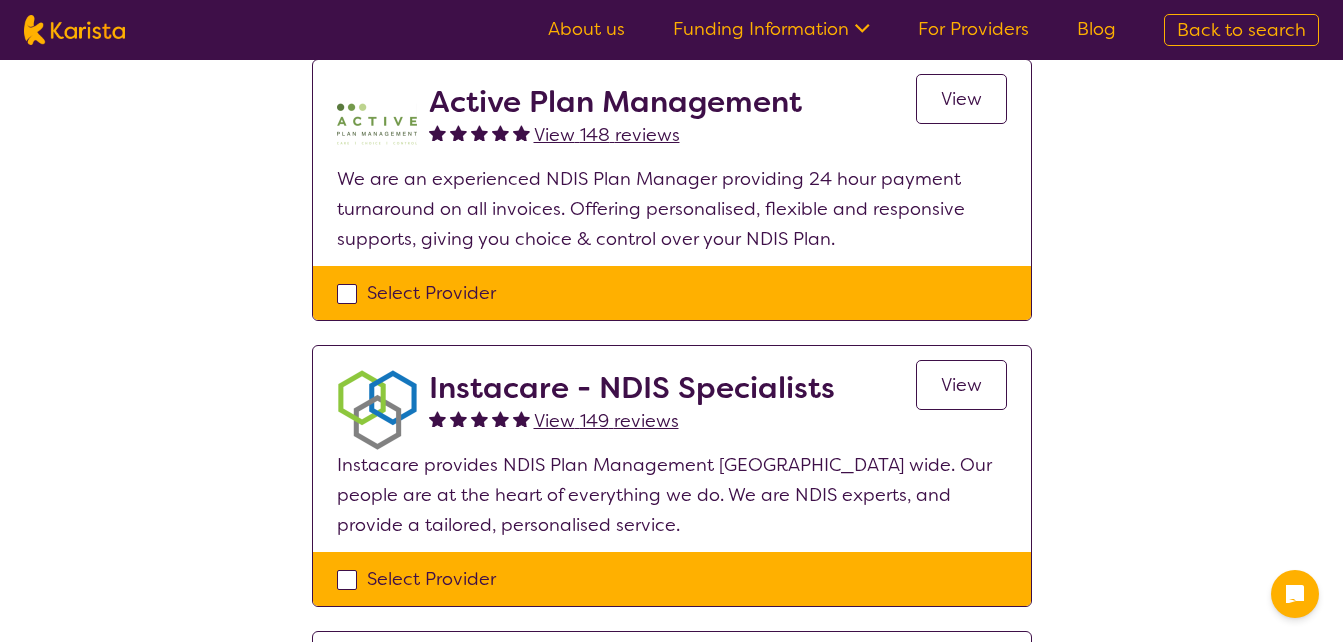 click on "View" at bounding box center (961, 385) 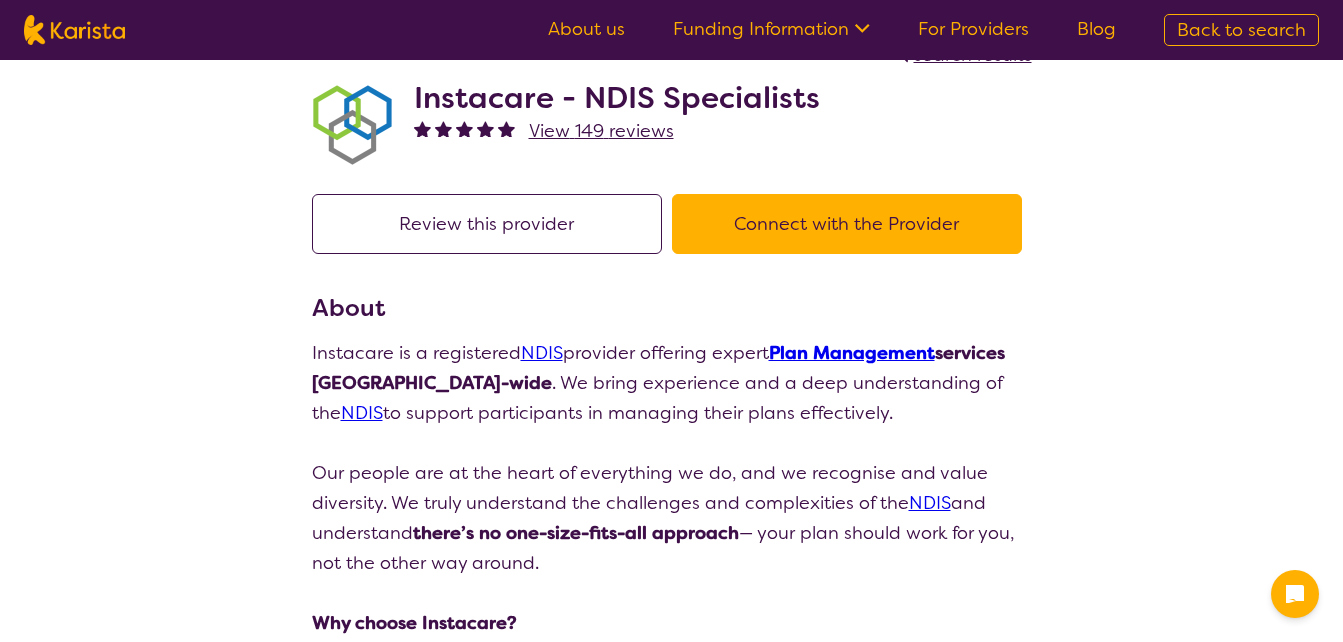 scroll, scrollTop: 47, scrollLeft: 0, axis: vertical 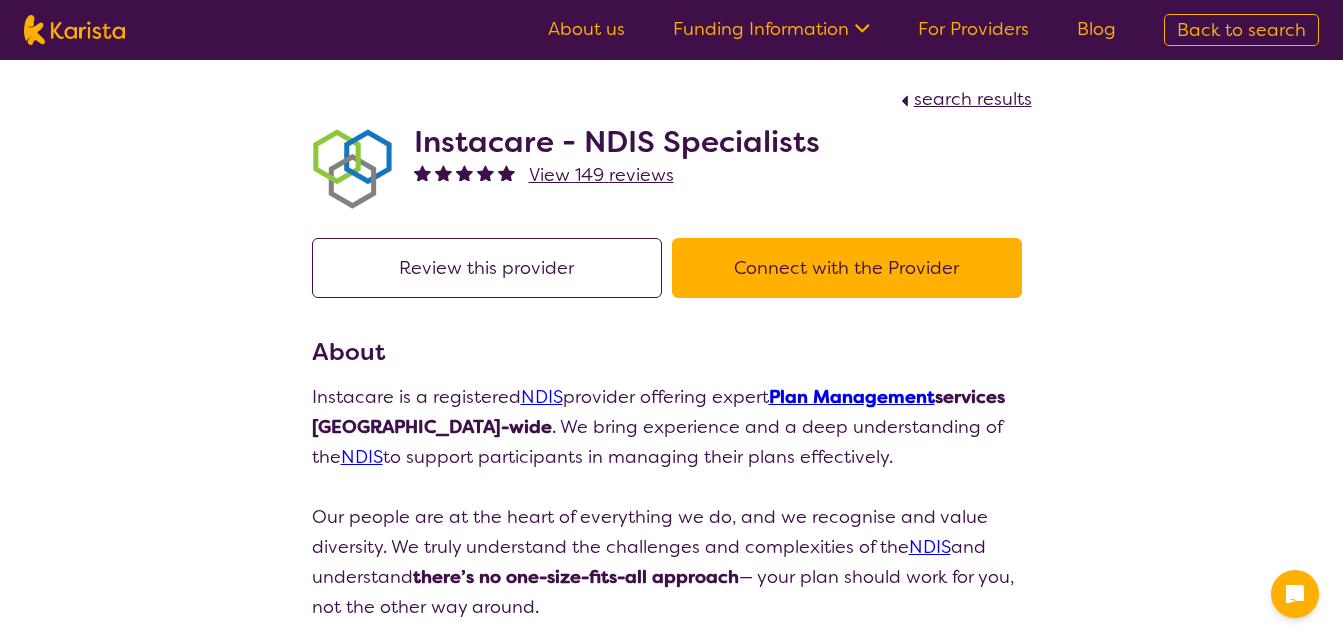 select on "by_score" 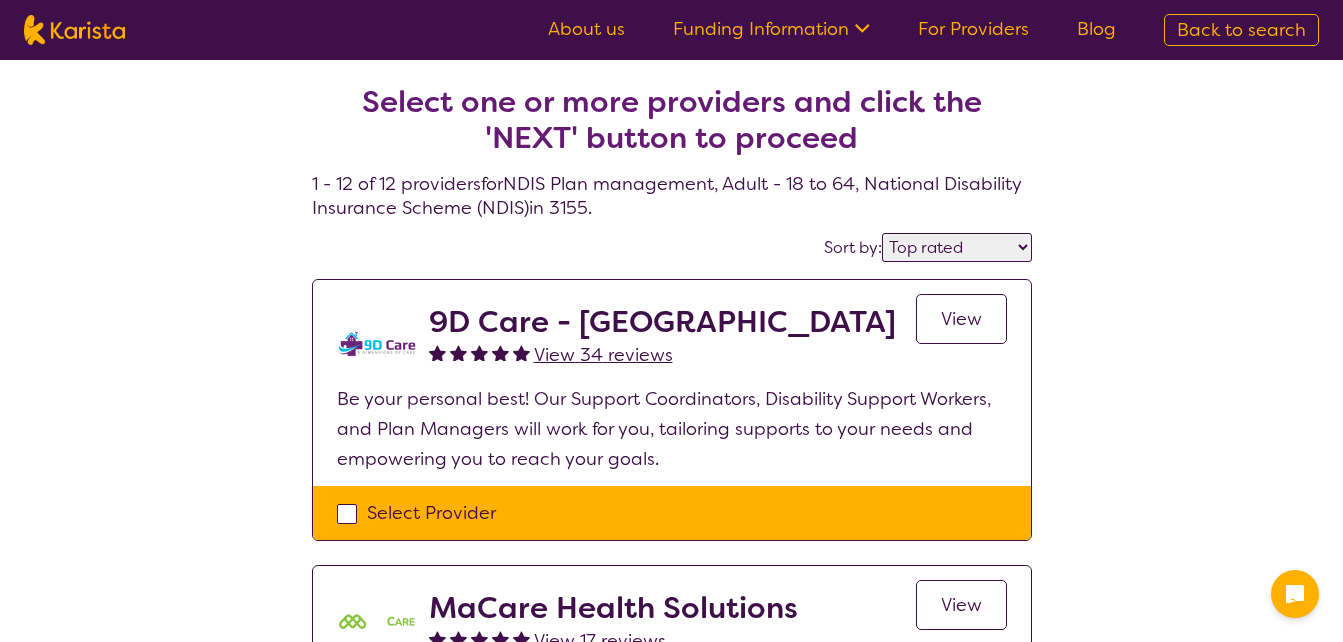 scroll, scrollTop: 1306, scrollLeft: 0, axis: vertical 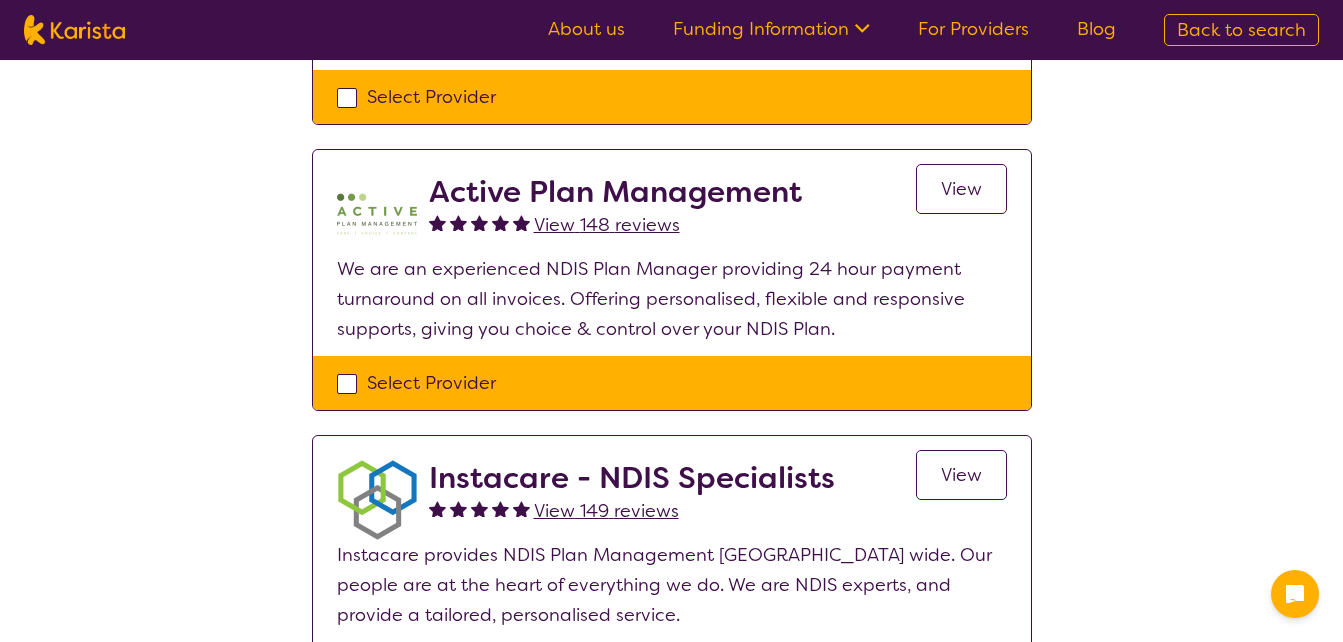 click on "Active Plan Management" at bounding box center (615, 192) 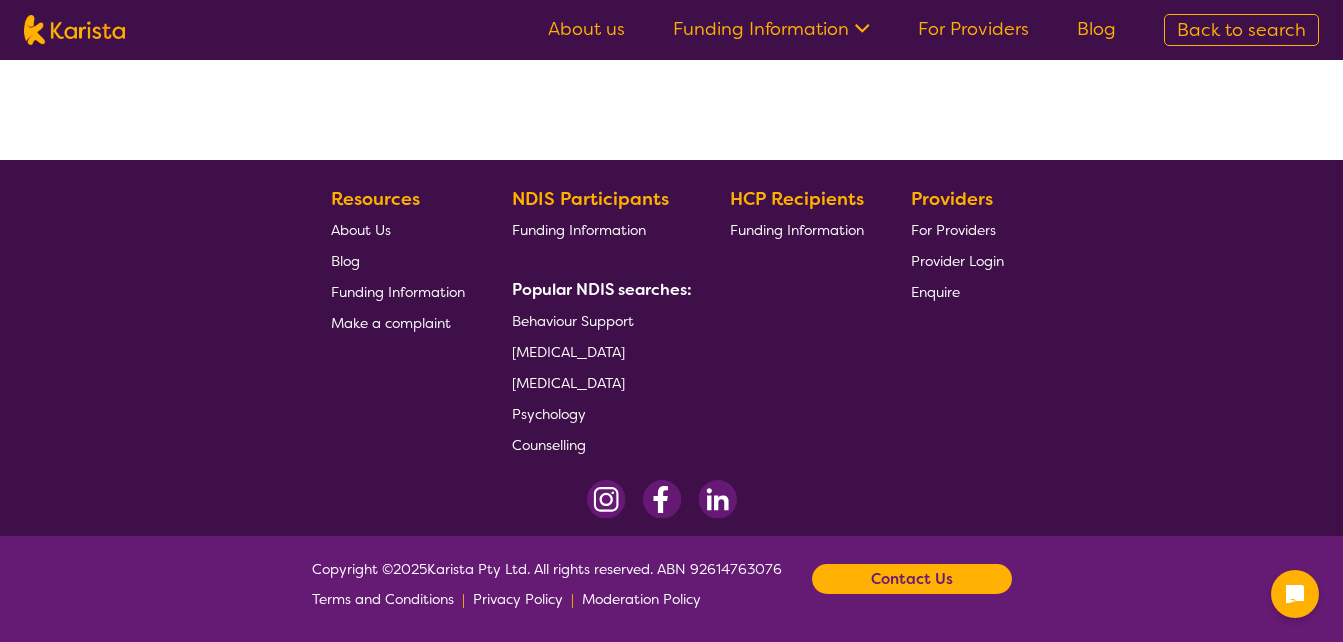 scroll, scrollTop: 0, scrollLeft: 0, axis: both 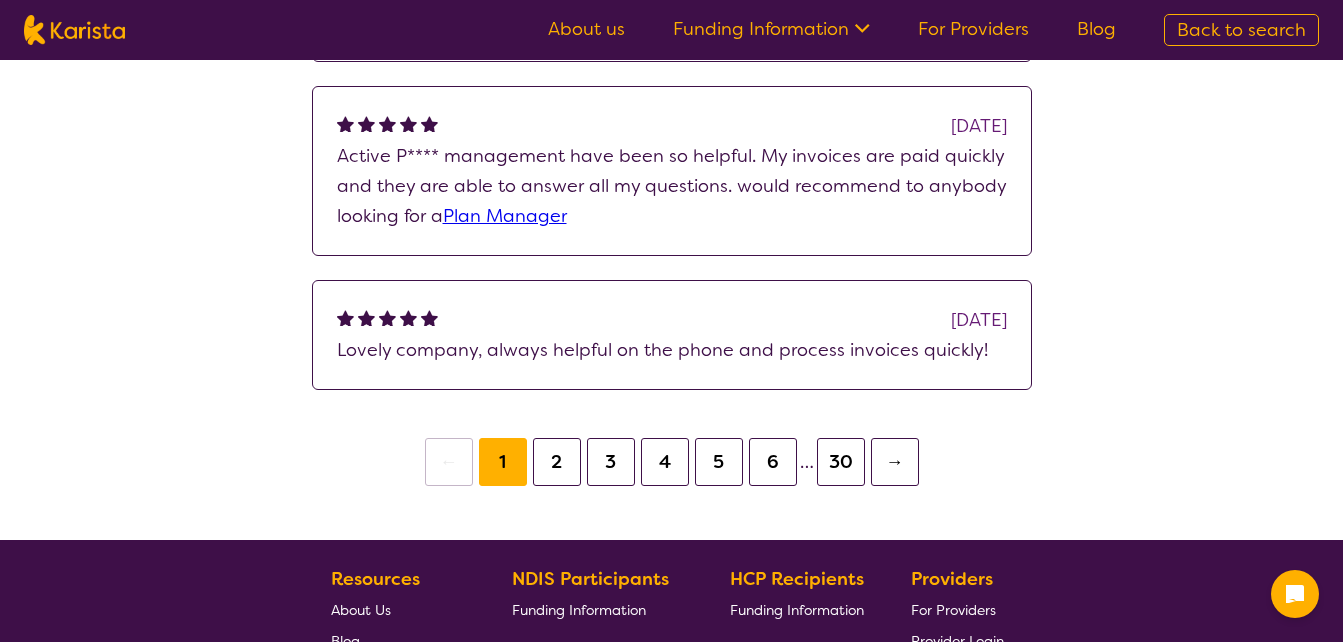 click on "30" at bounding box center [841, 462] 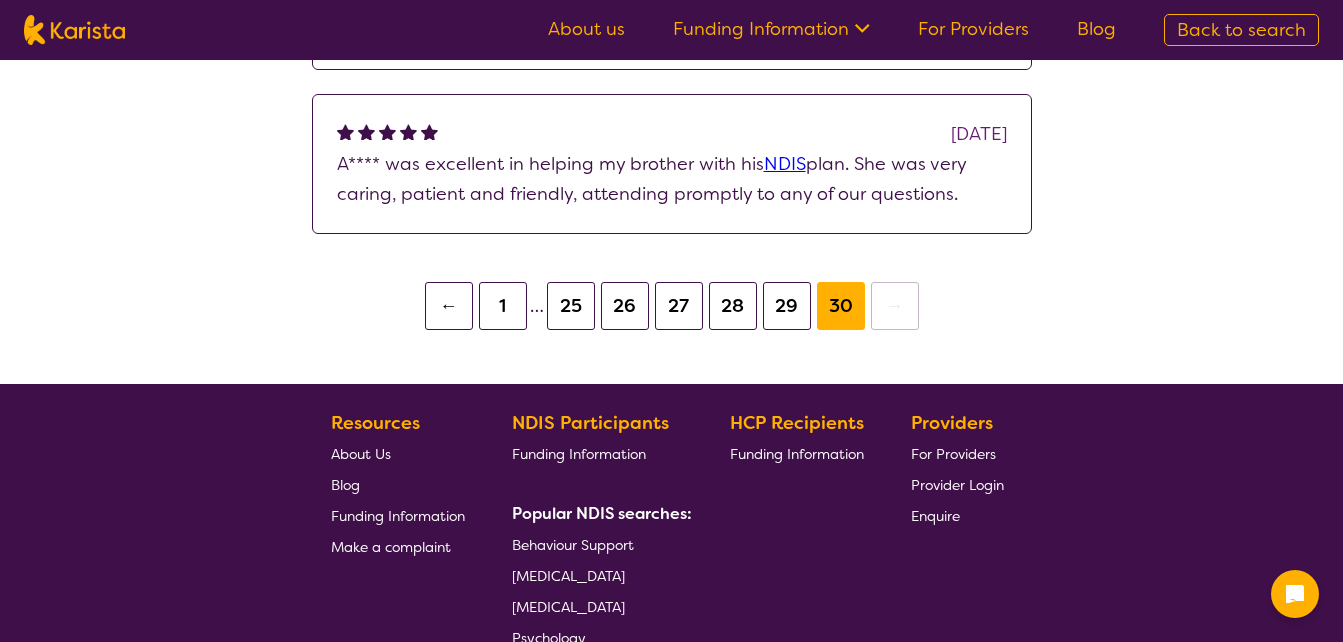 scroll, scrollTop: 1812, scrollLeft: 0, axis: vertical 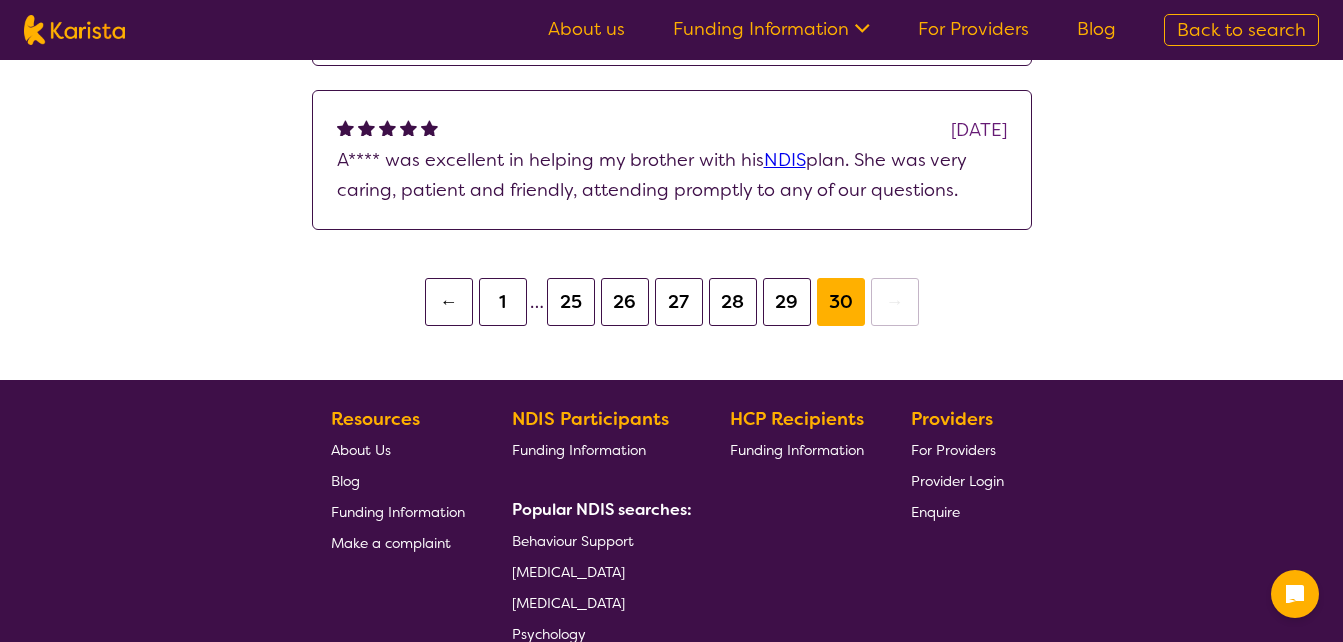 click on "1" at bounding box center [503, 302] 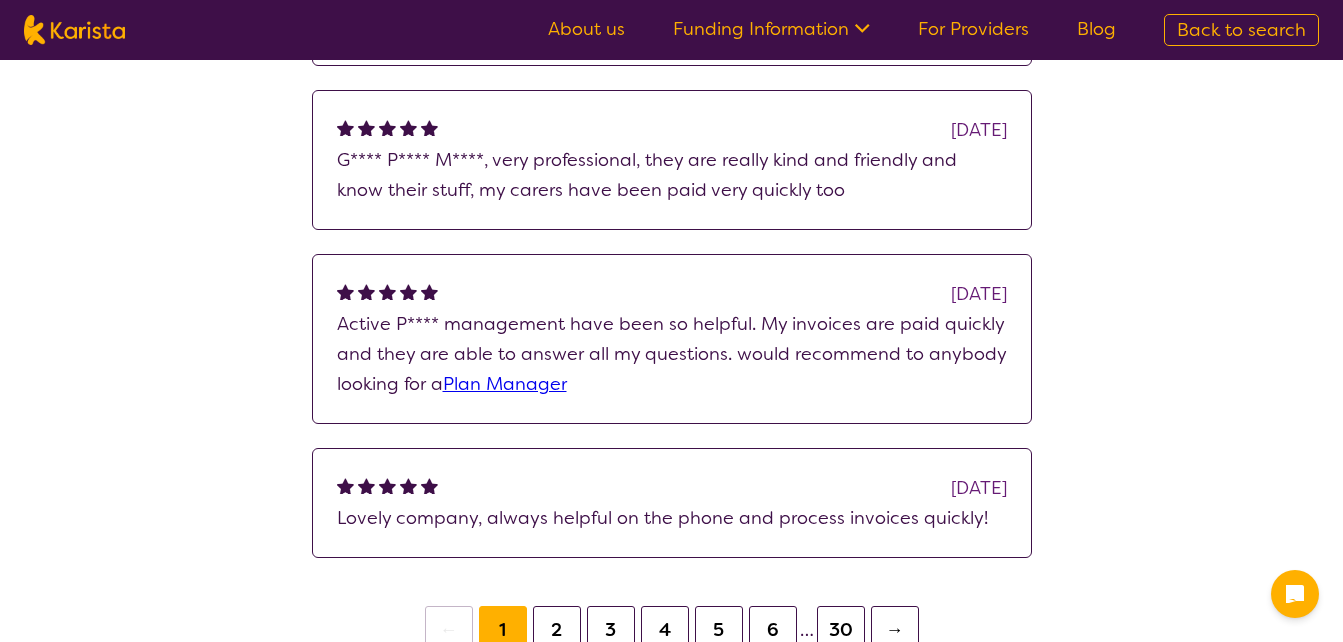 click on "2" at bounding box center (557, 630) 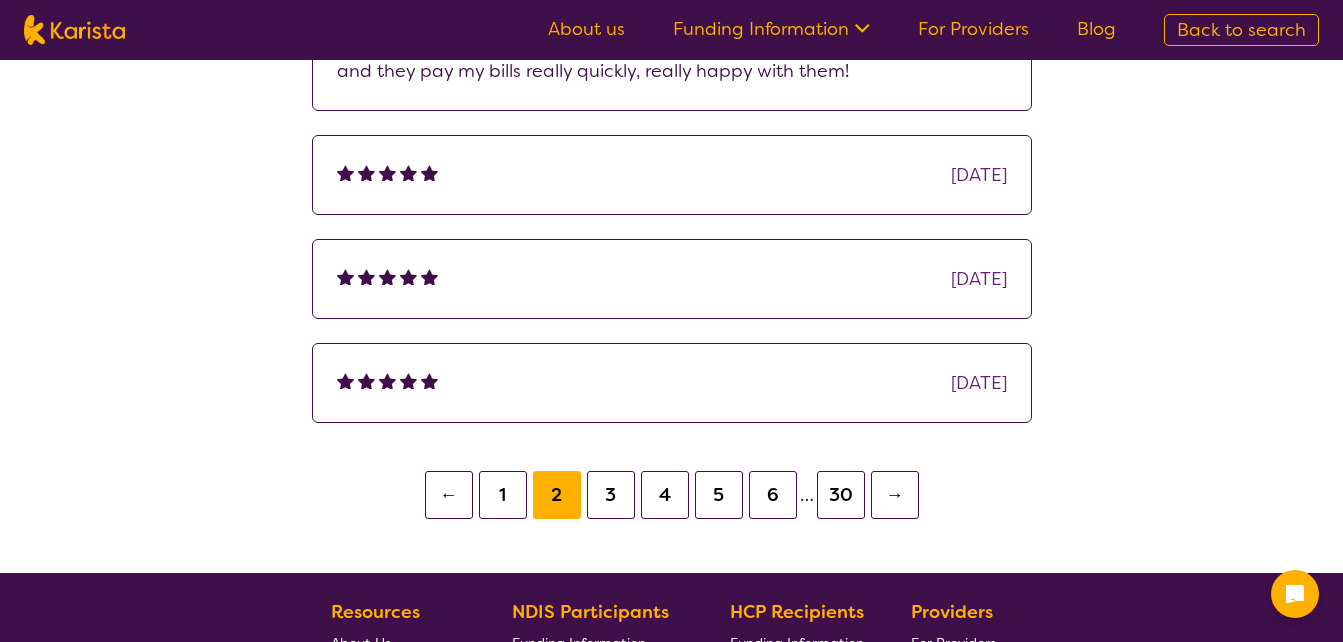 scroll, scrollTop: 1786, scrollLeft: 0, axis: vertical 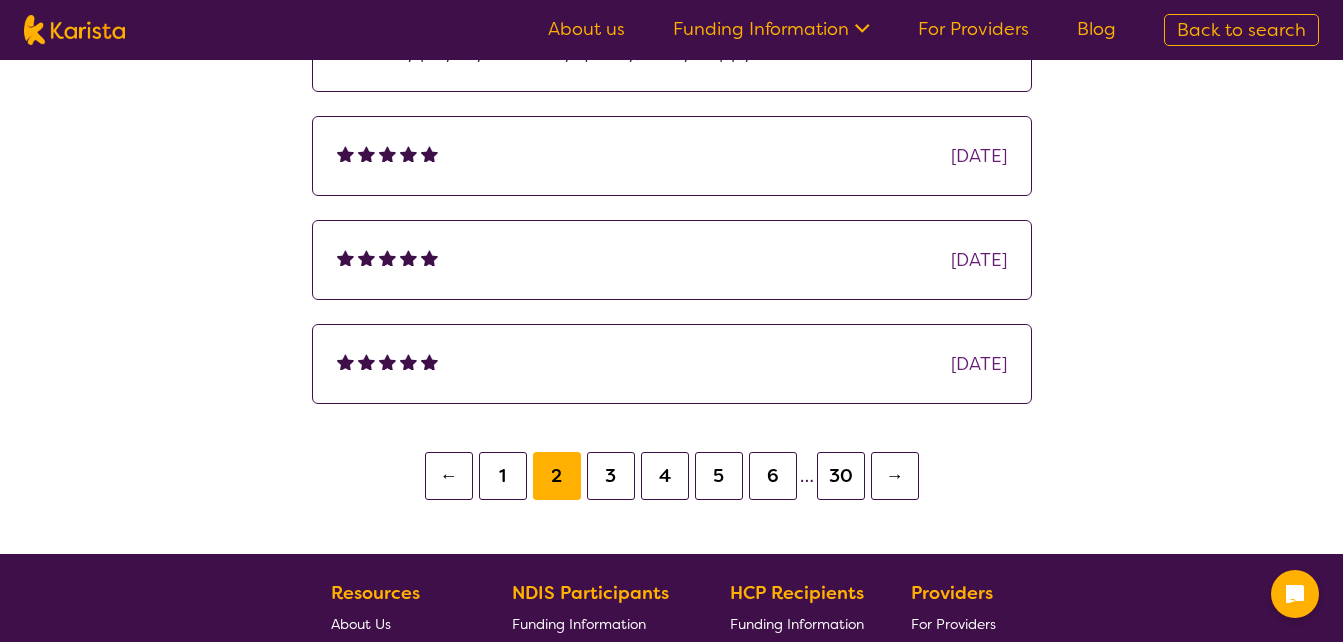 click on "1" at bounding box center [503, 476] 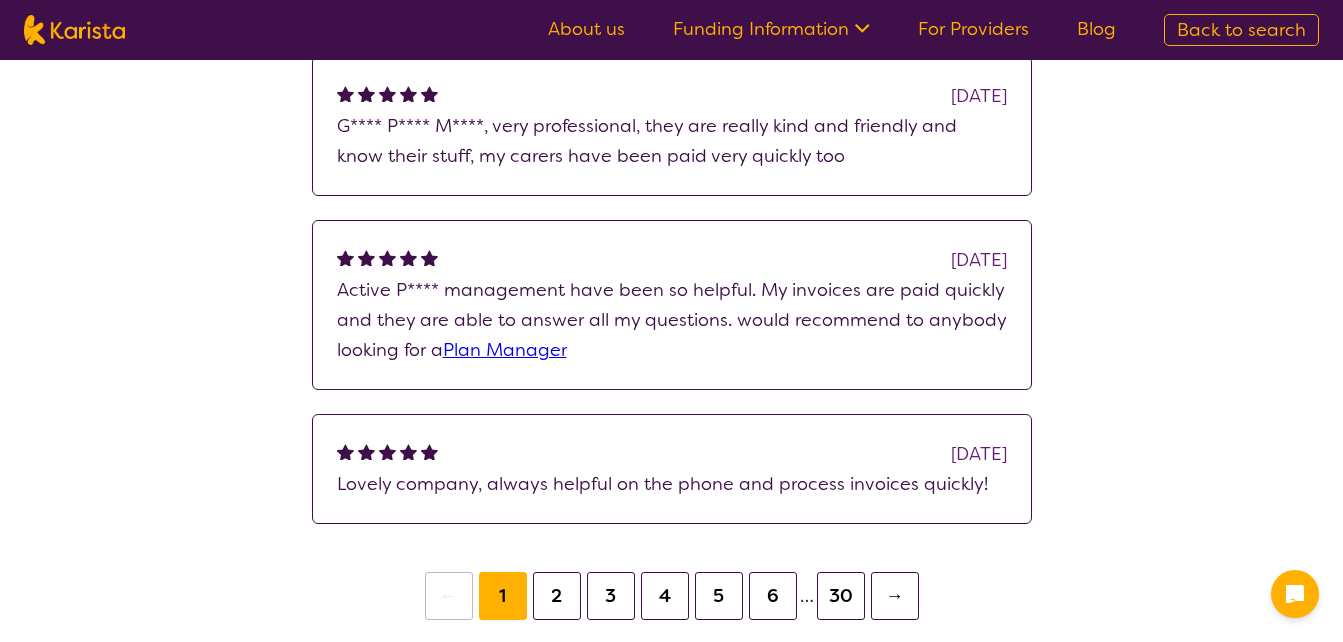 scroll, scrollTop: 1752, scrollLeft: 0, axis: vertical 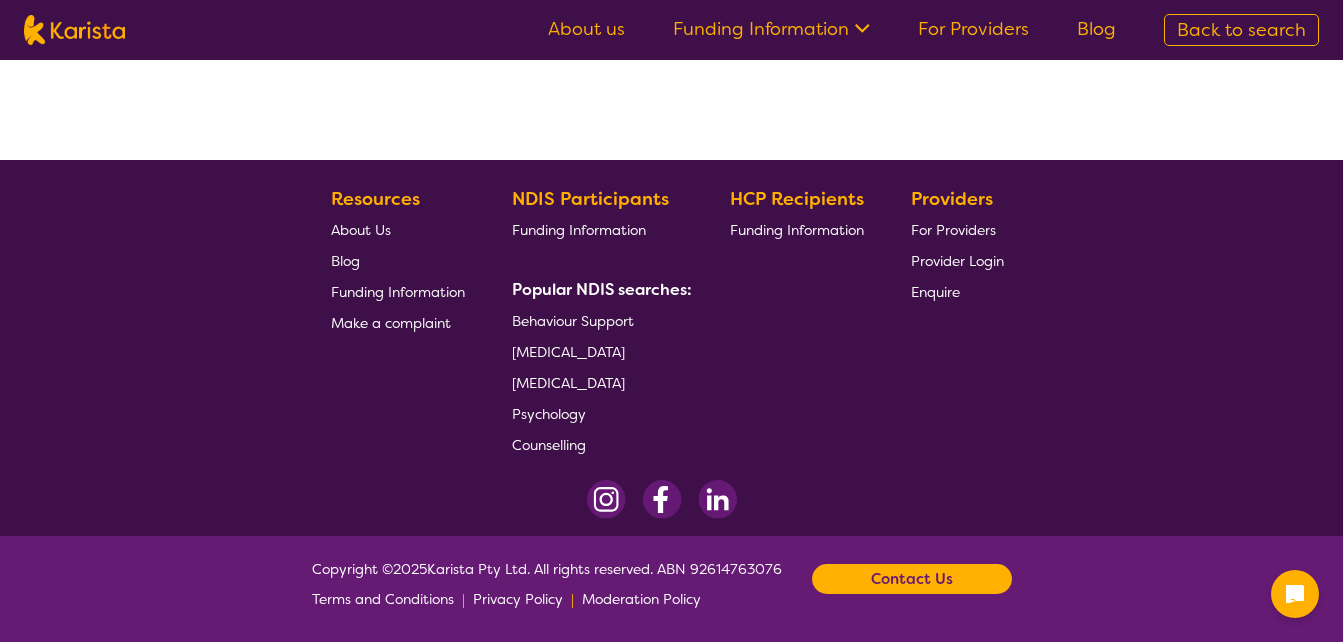 select on "by_score" 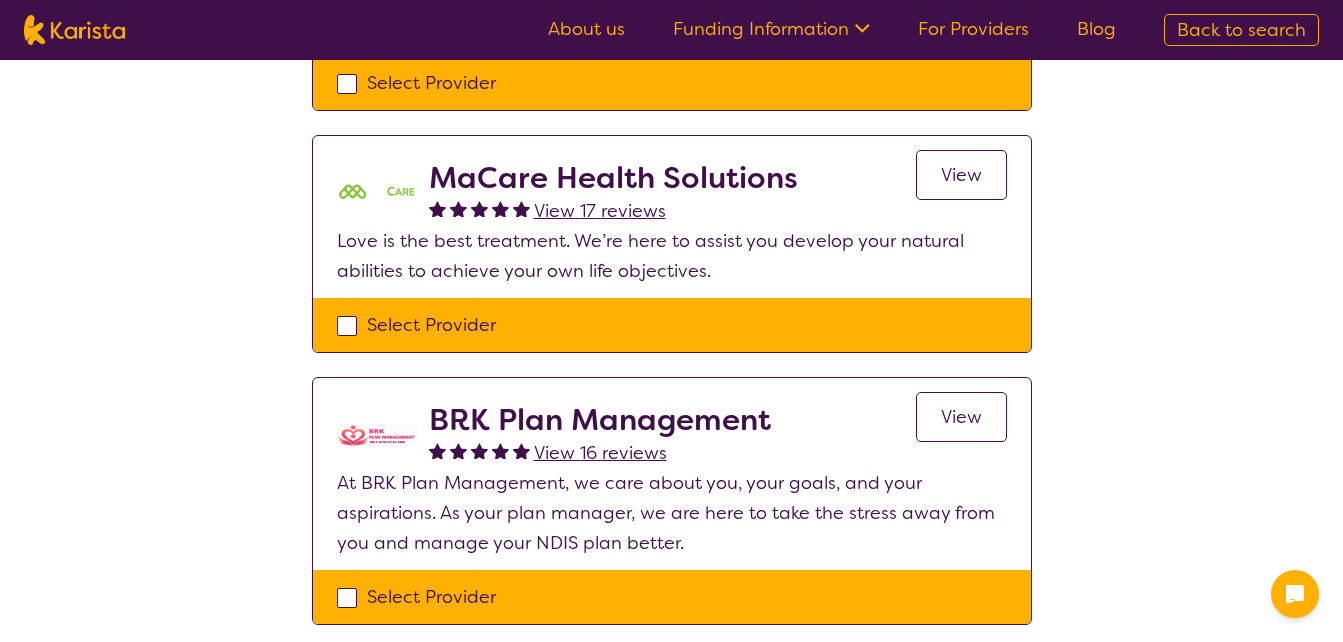 scroll, scrollTop: 0, scrollLeft: 0, axis: both 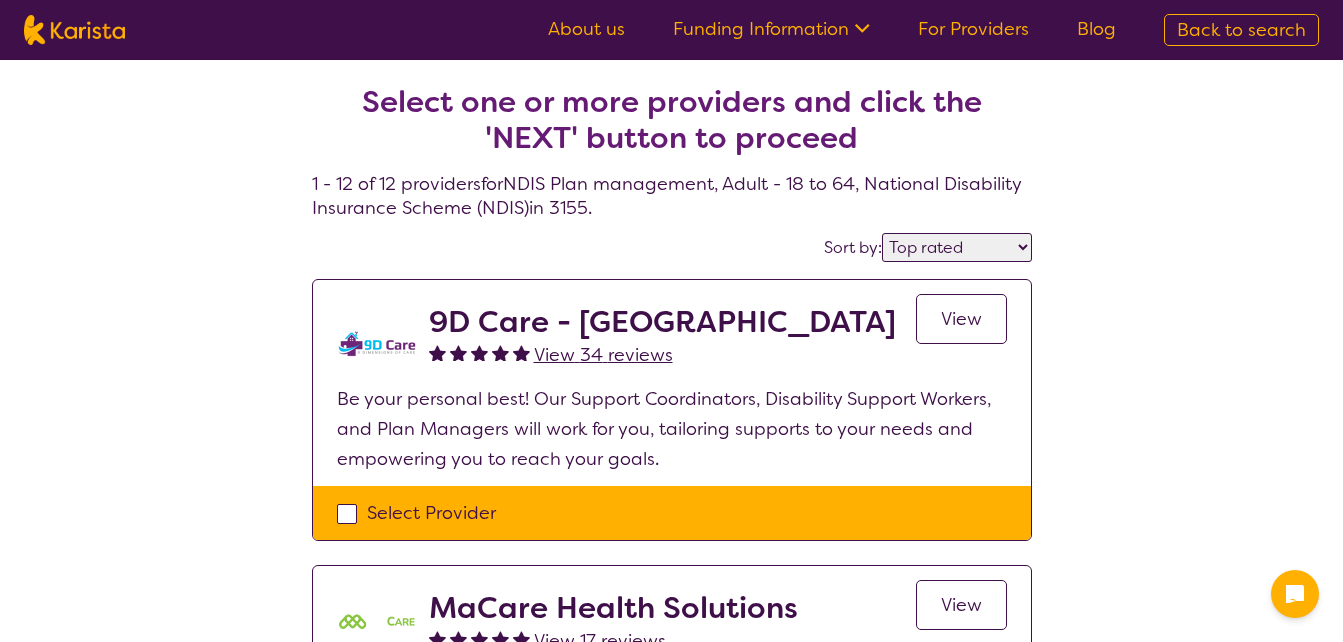 click on "View" at bounding box center (961, 319) 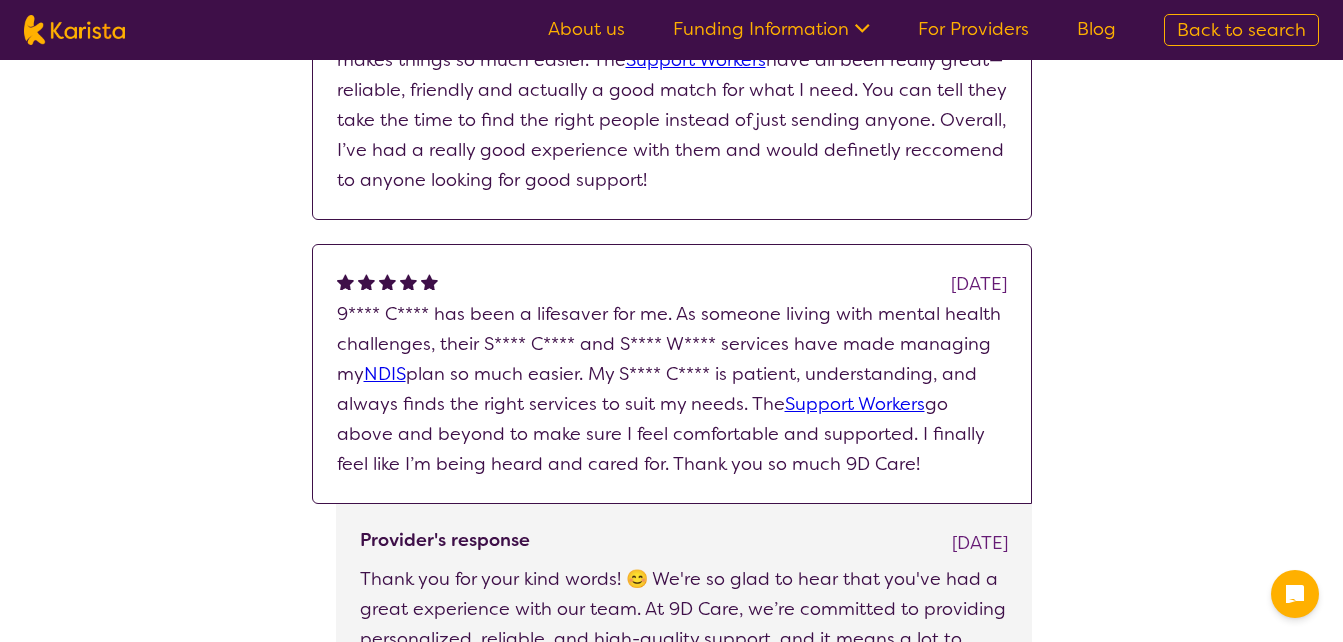 scroll, scrollTop: 1840, scrollLeft: 0, axis: vertical 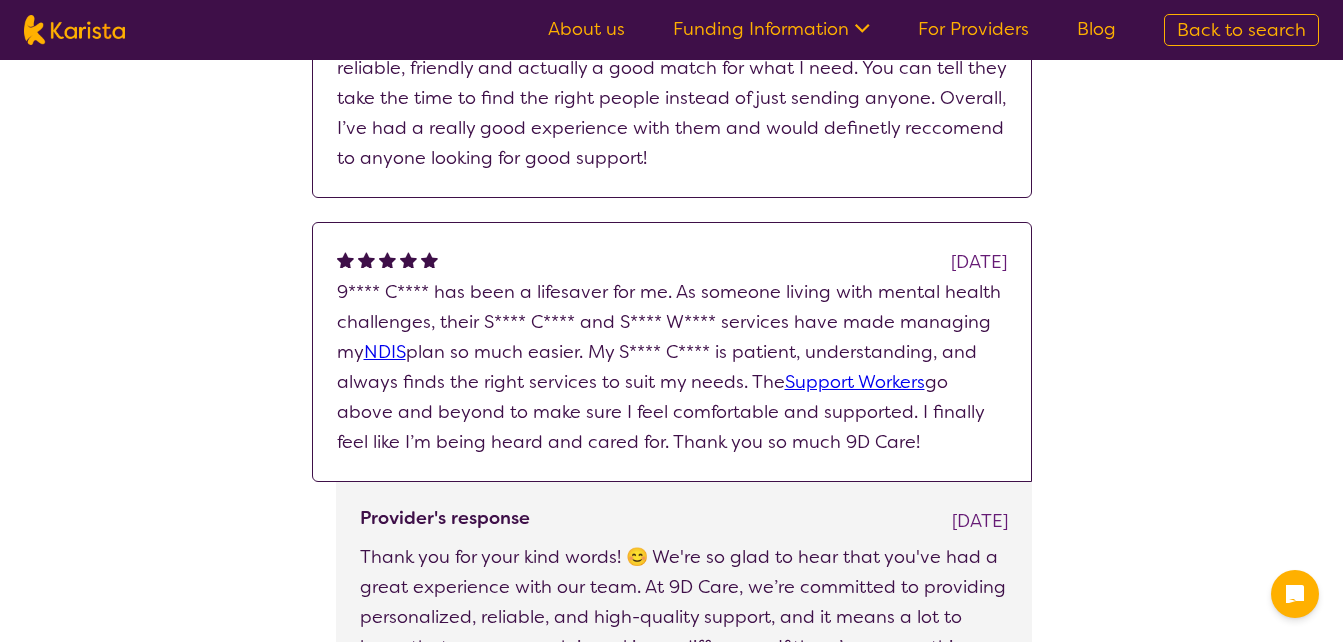 select on "by_score" 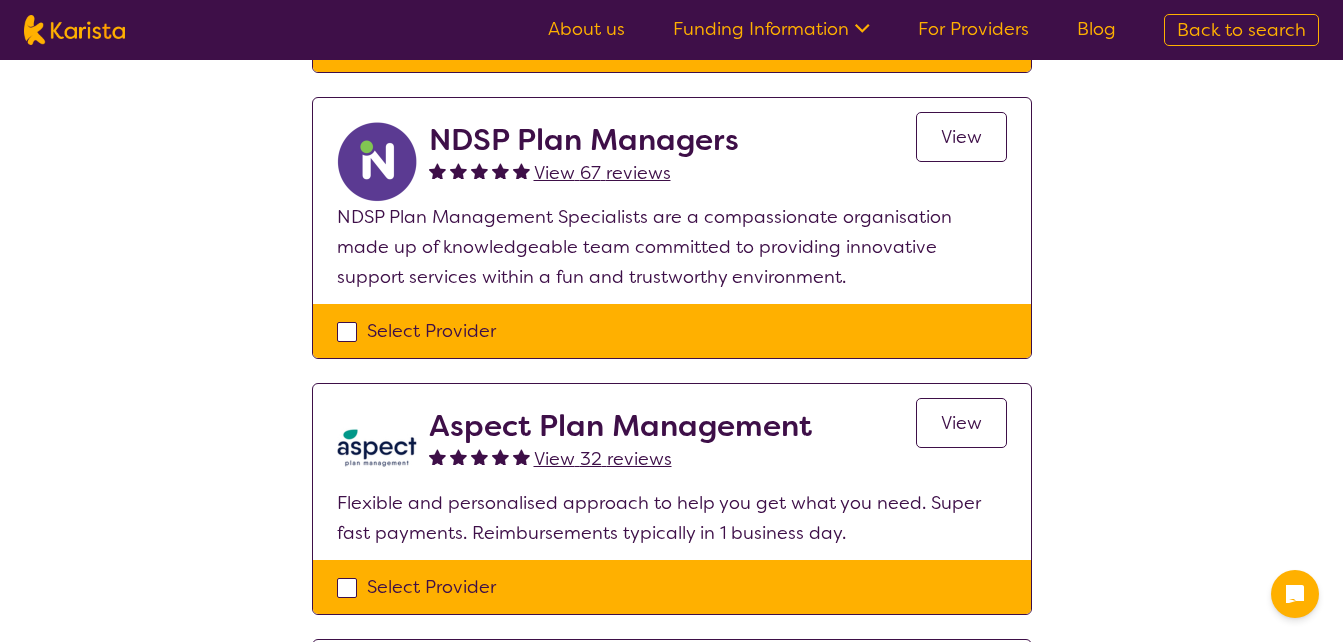 scroll, scrollTop: 0, scrollLeft: 0, axis: both 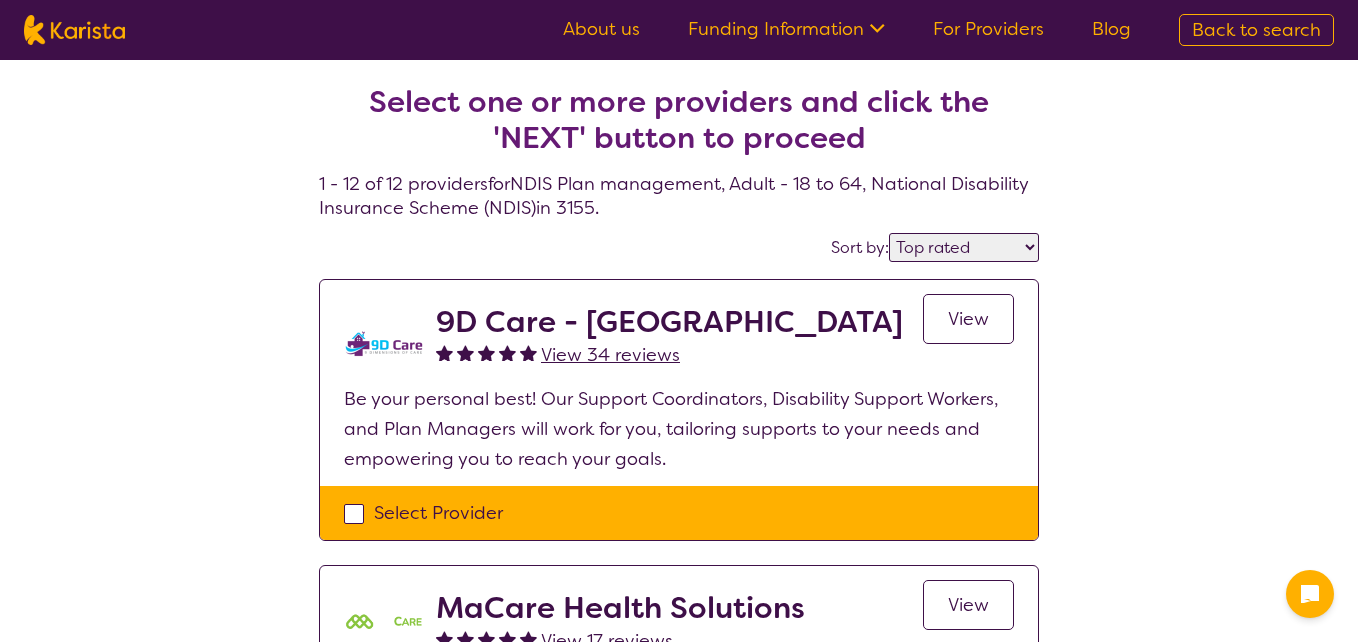 select on "NDIS Plan management" 